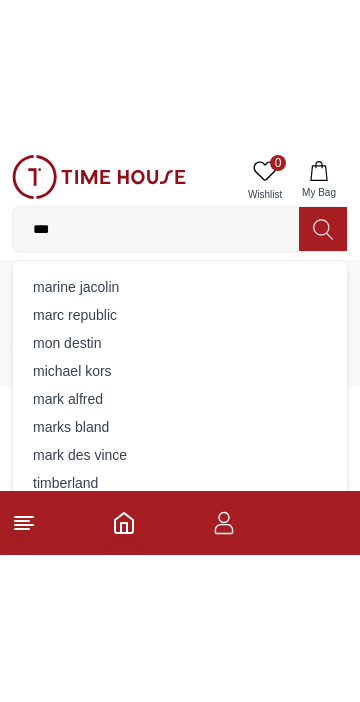 scroll, scrollTop: 0, scrollLeft: 0, axis: both 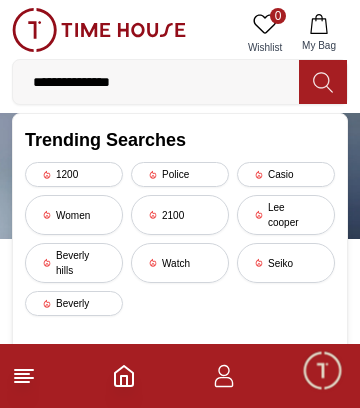 type on "**********" 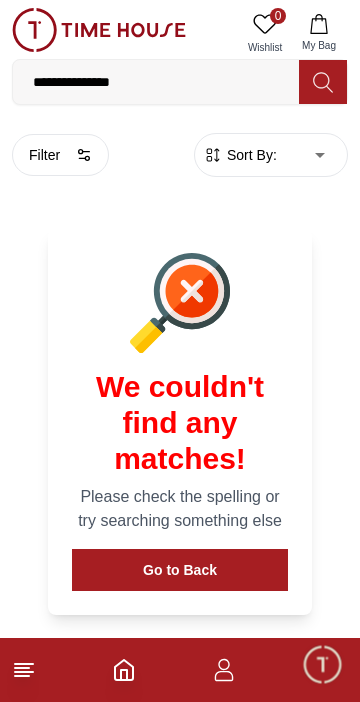 click on "**********" at bounding box center [156, 82] 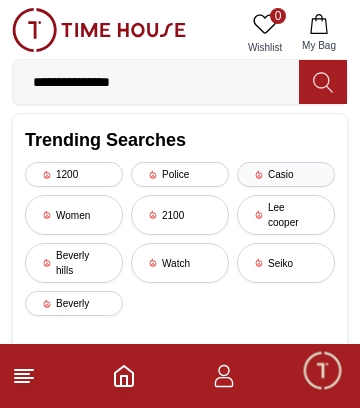 click on "Casio" at bounding box center (286, 174) 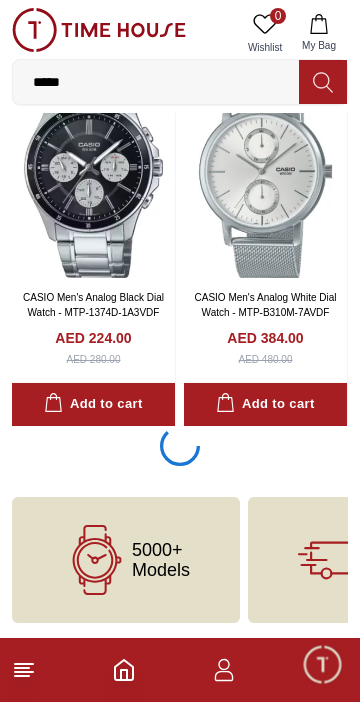scroll, scrollTop: 3430, scrollLeft: 0, axis: vertical 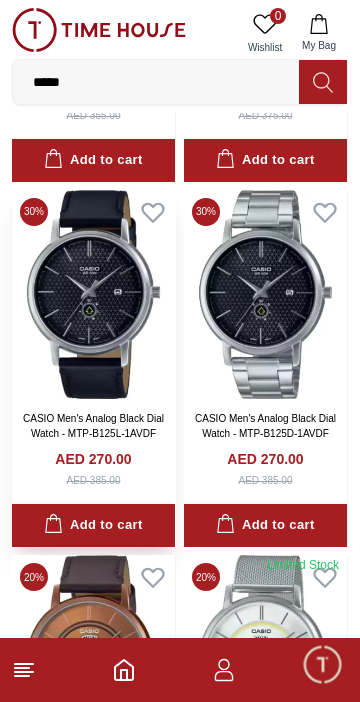 click at bounding box center (93, 295) 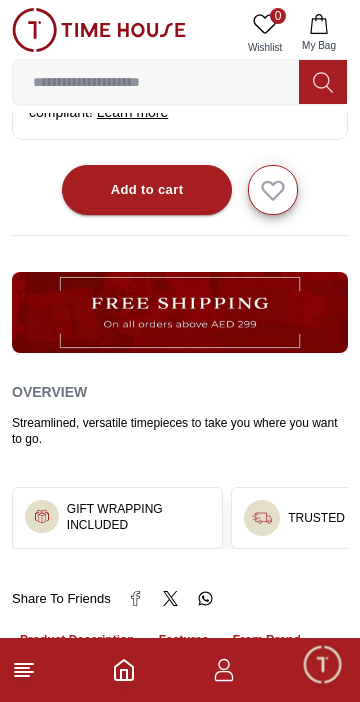 scroll, scrollTop: 936, scrollLeft: 0, axis: vertical 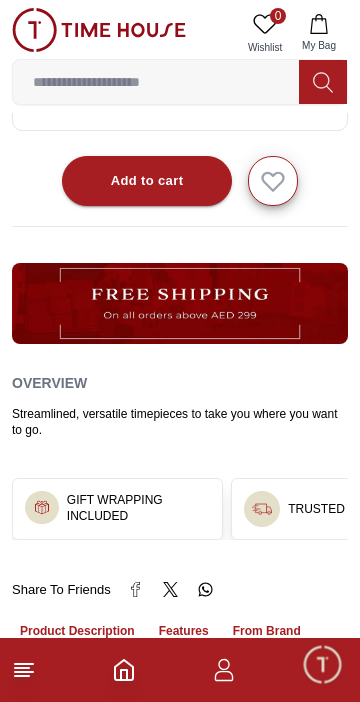 click at bounding box center (180, 303) 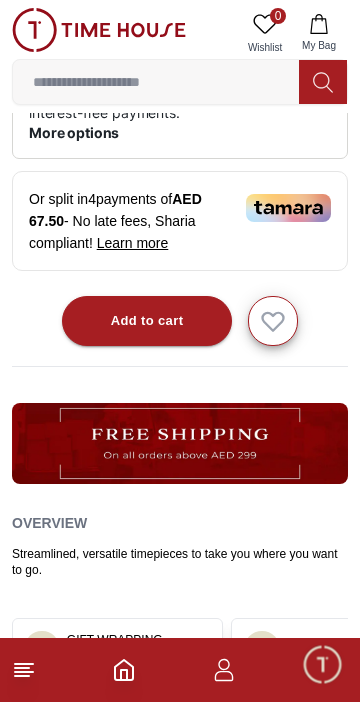 scroll, scrollTop: 795, scrollLeft: 0, axis: vertical 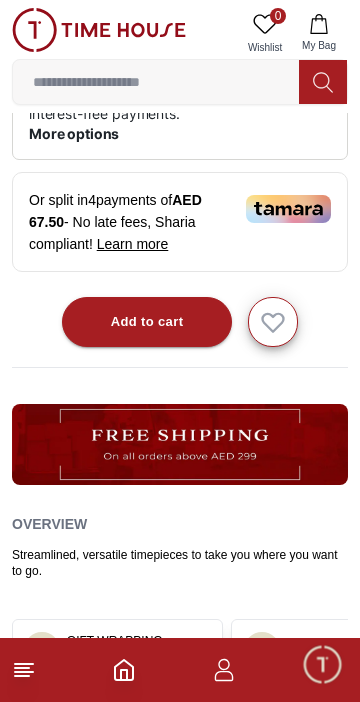 click 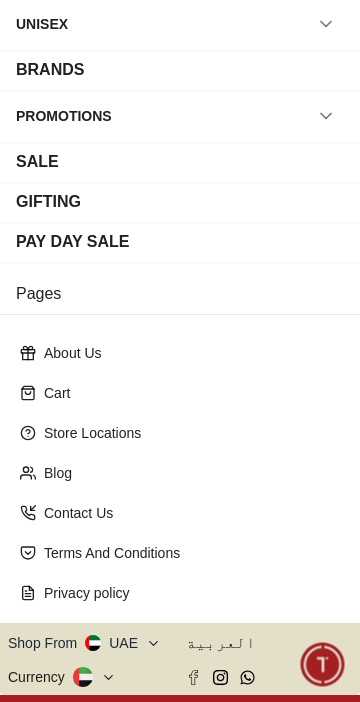 scroll, scrollTop: 270, scrollLeft: 0, axis: vertical 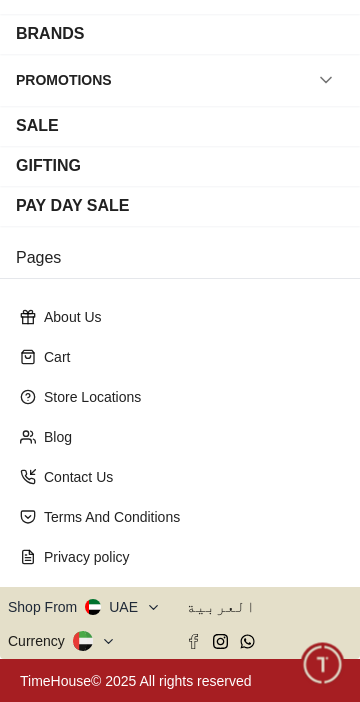 click on "Shop From UAE" at bounding box center [84, 607] 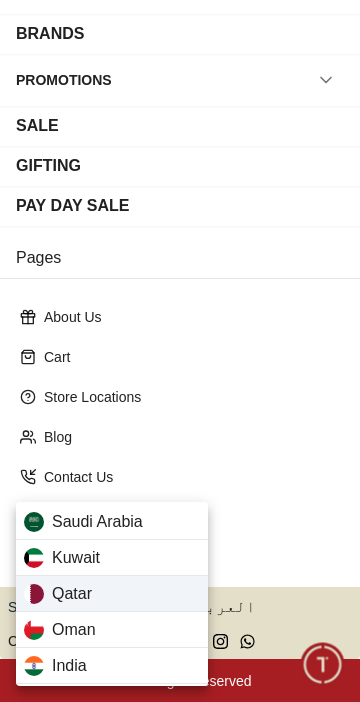 click on "Qatar" at bounding box center [112, 594] 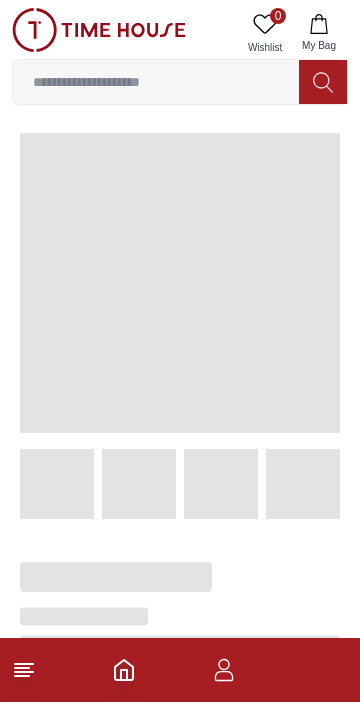 scroll, scrollTop: 0, scrollLeft: 0, axis: both 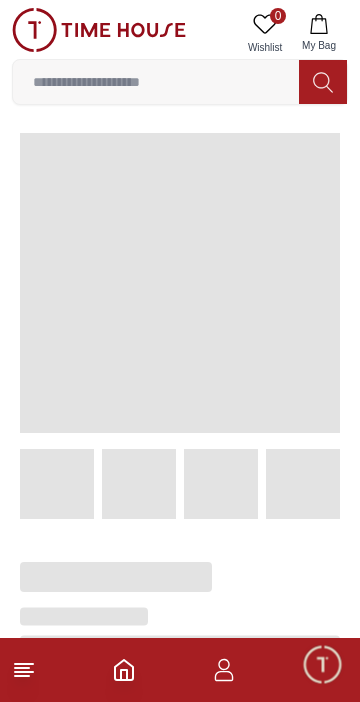 click at bounding box center [156, 82] 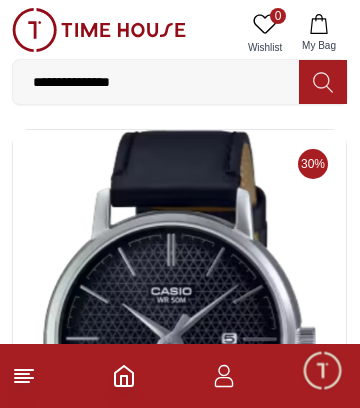 type on "**********" 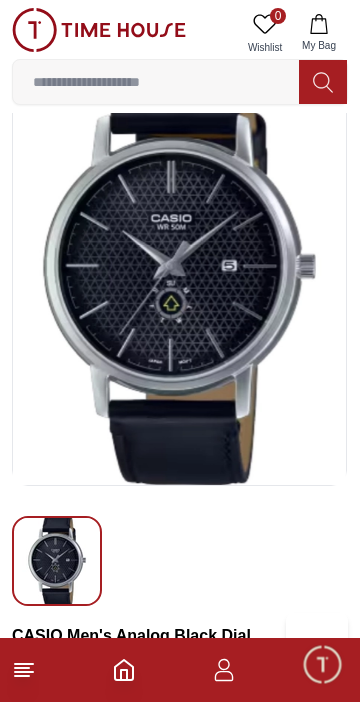 scroll, scrollTop: 62, scrollLeft: 0, axis: vertical 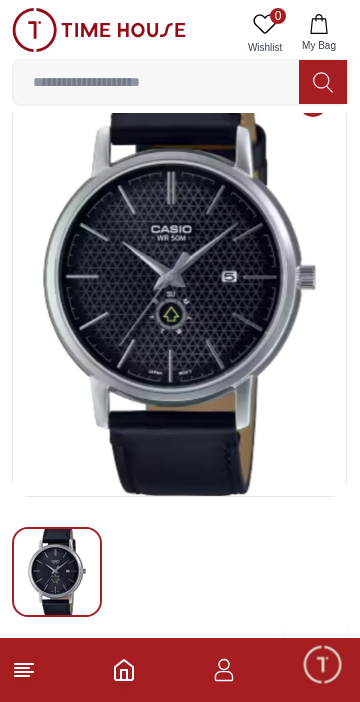 click 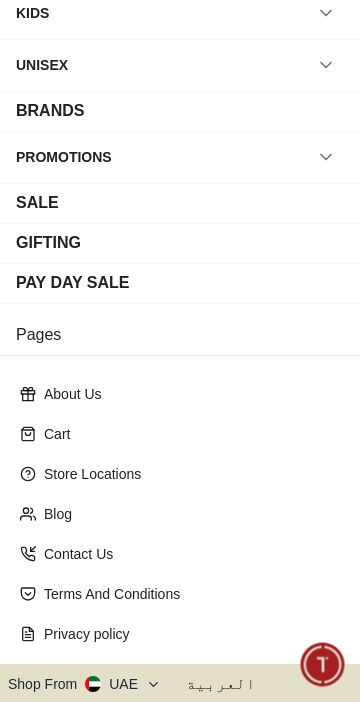scroll, scrollTop: 270, scrollLeft: 0, axis: vertical 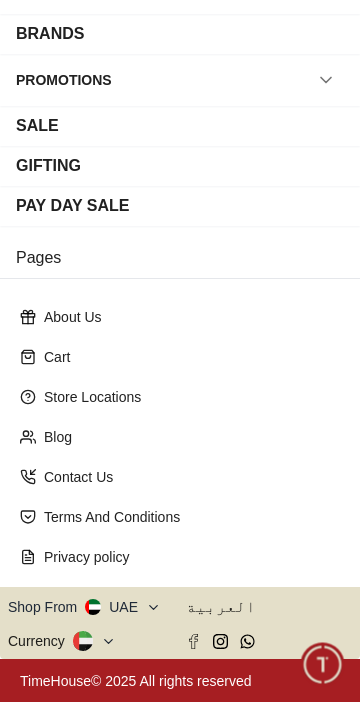 click 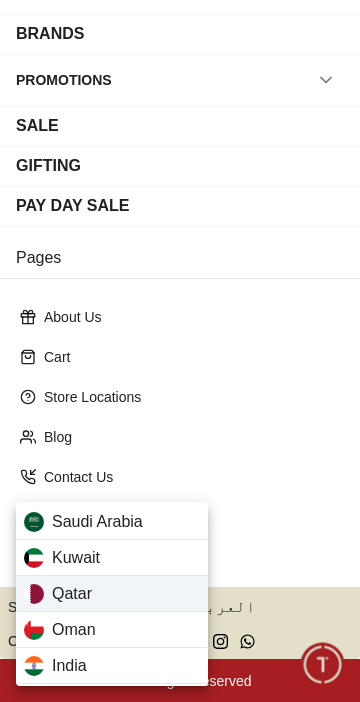 click on "Qatar" at bounding box center (112, 594) 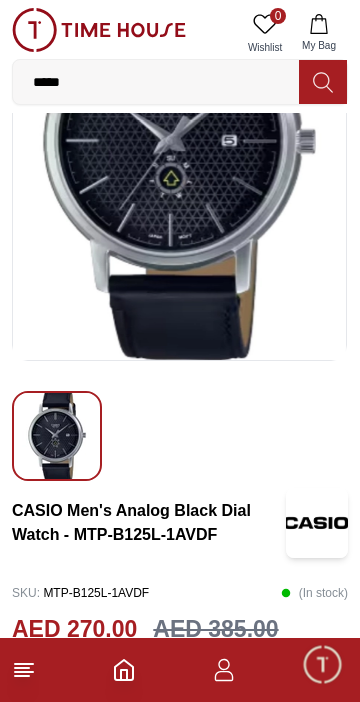 scroll, scrollTop: 199, scrollLeft: 0, axis: vertical 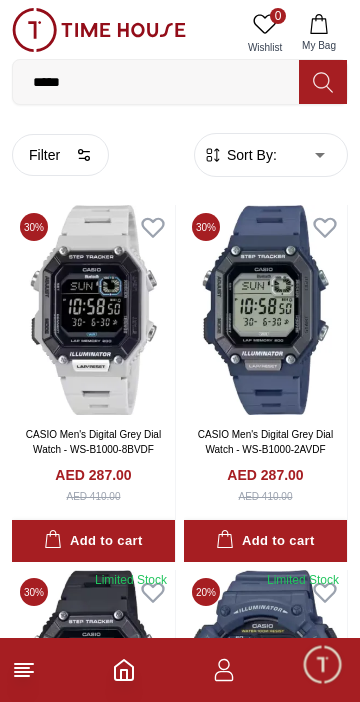 click 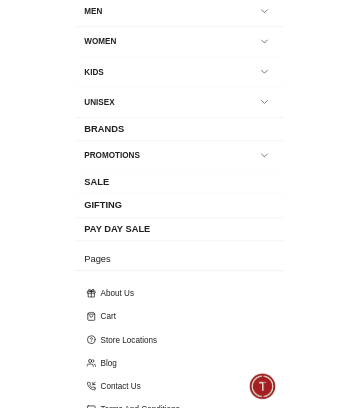 scroll, scrollTop: 0, scrollLeft: 0, axis: both 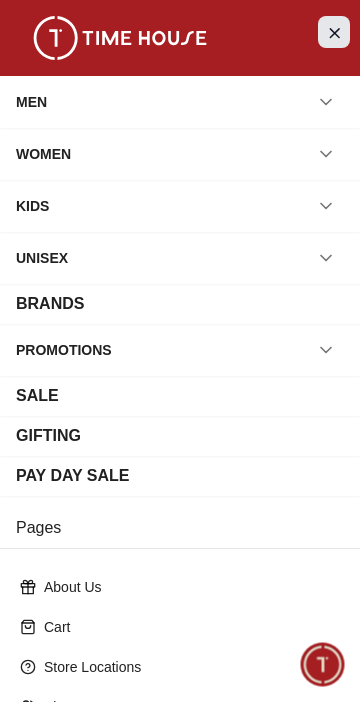 click at bounding box center (334, 32) 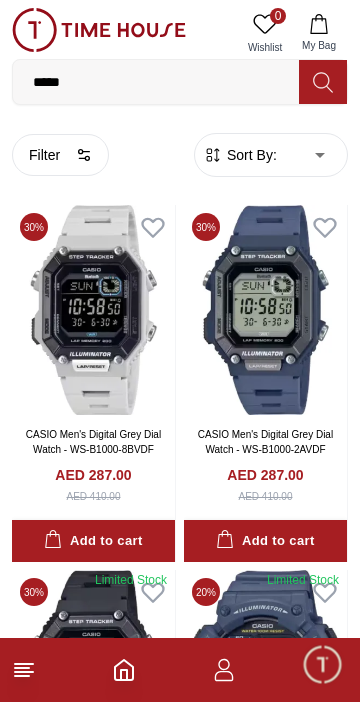 click 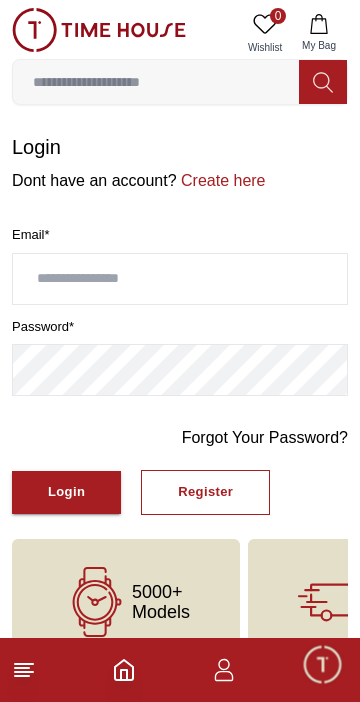 click at bounding box center (180, 279) 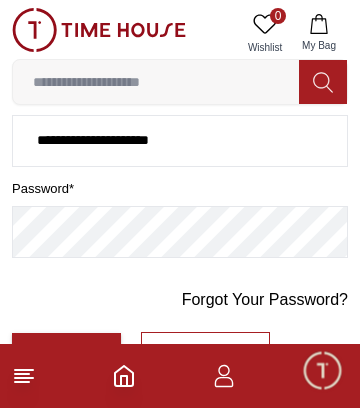 scroll, scrollTop: 137, scrollLeft: 0, axis: vertical 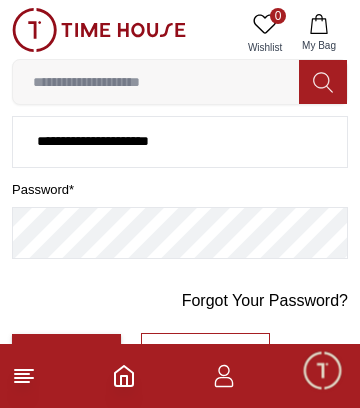 type on "**********" 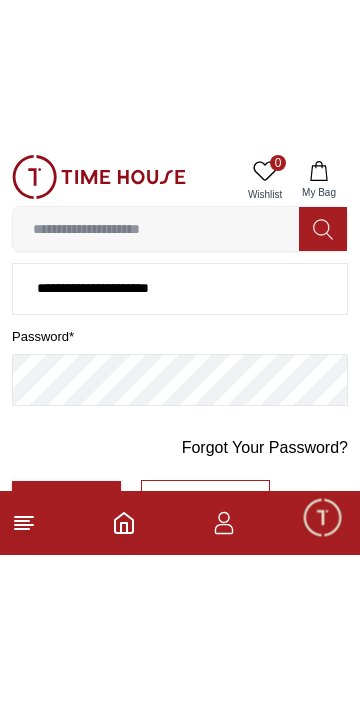 scroll, scrollTop: 42, scrollLeft: 0, axis: vertical 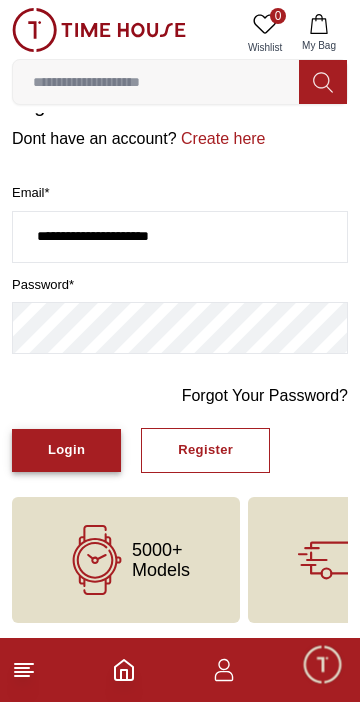 click on "Login" at bounding box center [66, 450] 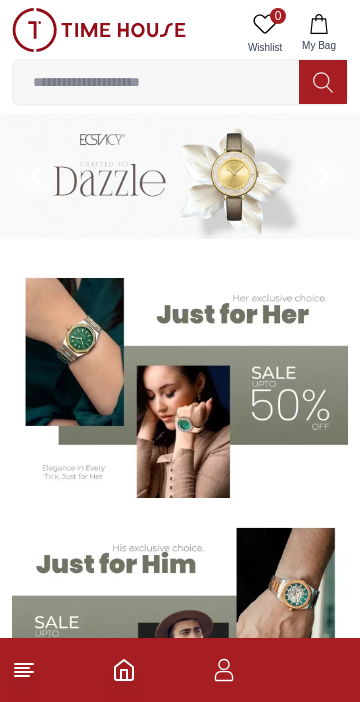 scroll, scrollTop: 0, scrollLeft: 0, axis: both 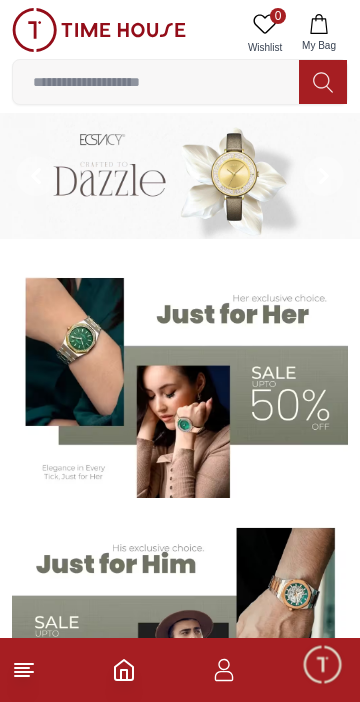 click 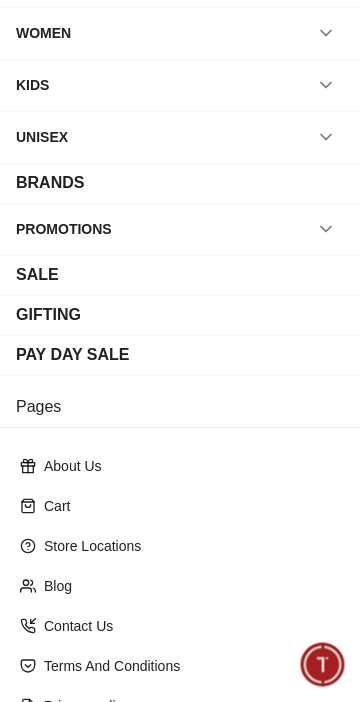 scroll, scrollTop: 270, scrollLeft: 0, axis: vertical 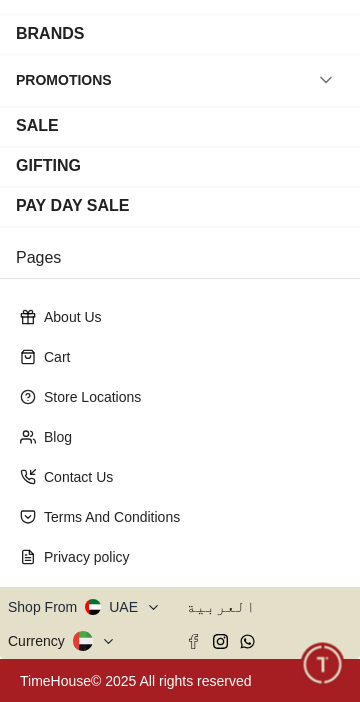 click 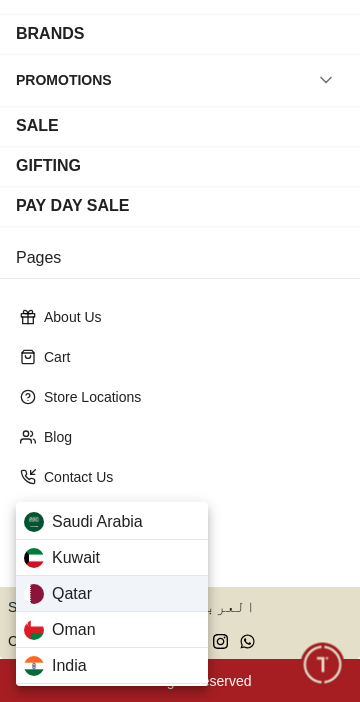 click on "Qatar" at bounding box center (112, 594) 